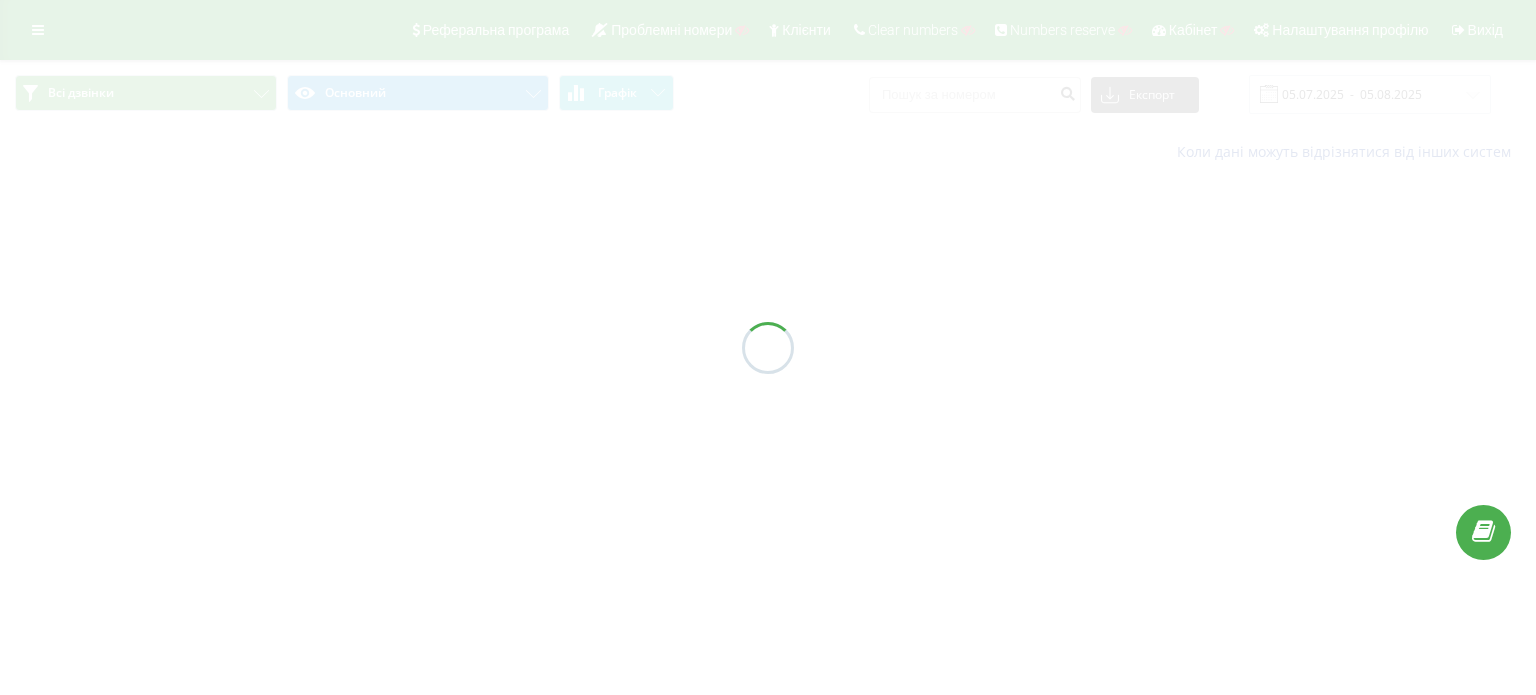 scroll, scrollTop: 0, scrollLeft: 0, axis: both 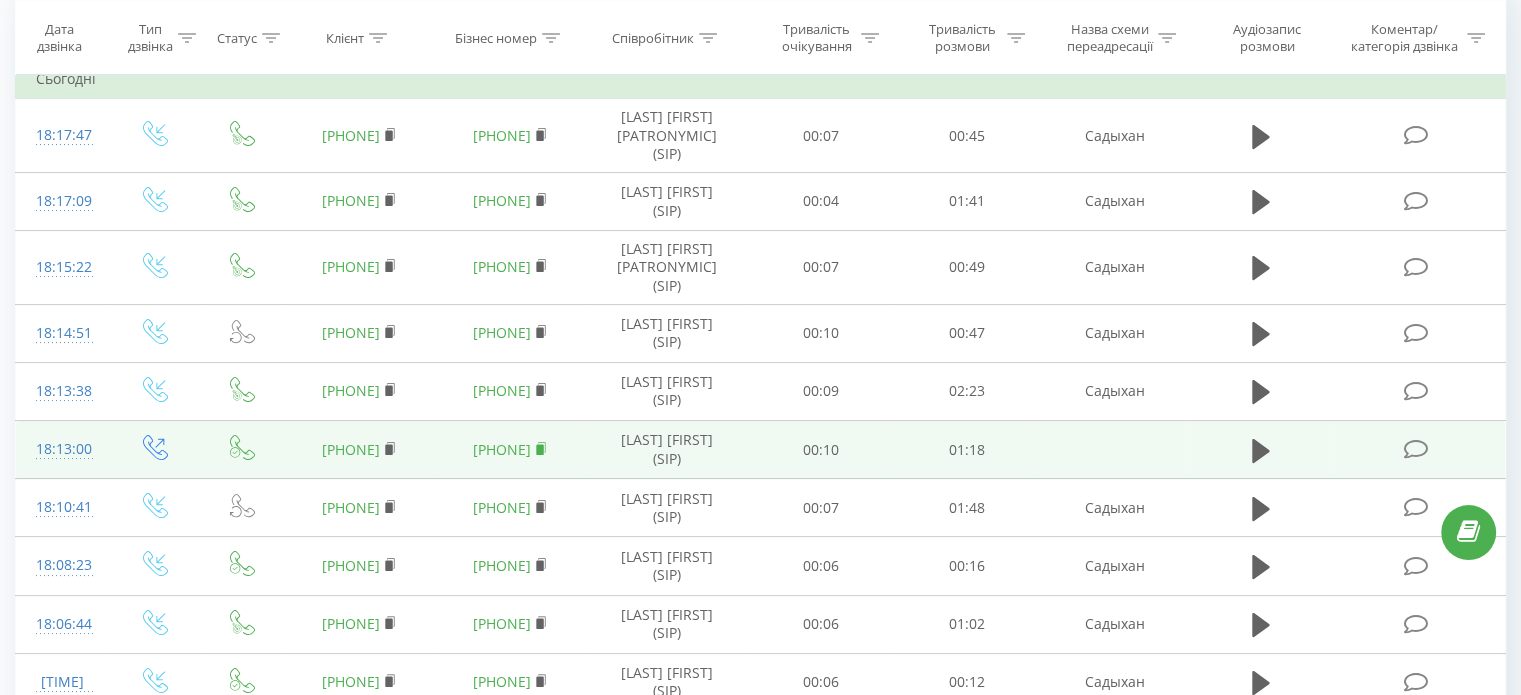 click 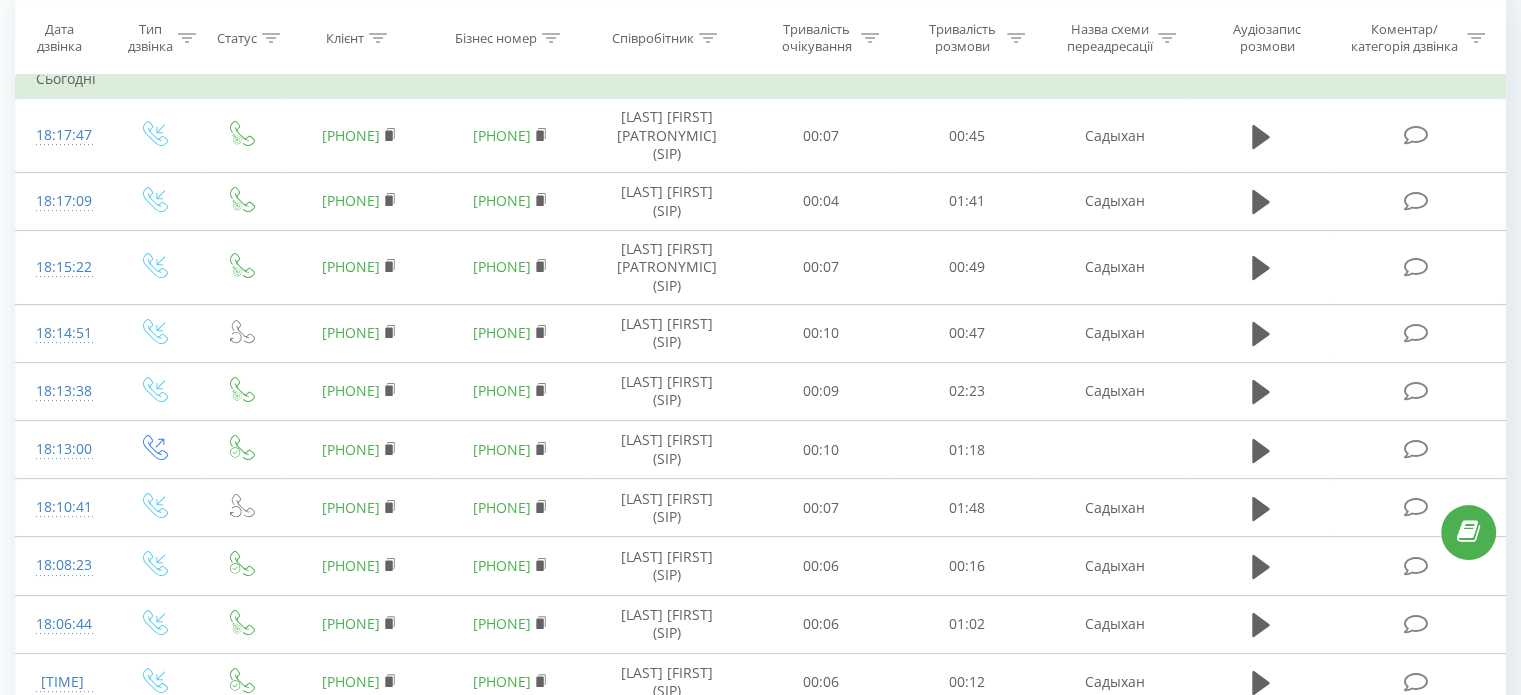 scroll, scrollTop: 0, scrollLeft: 0, axis: both 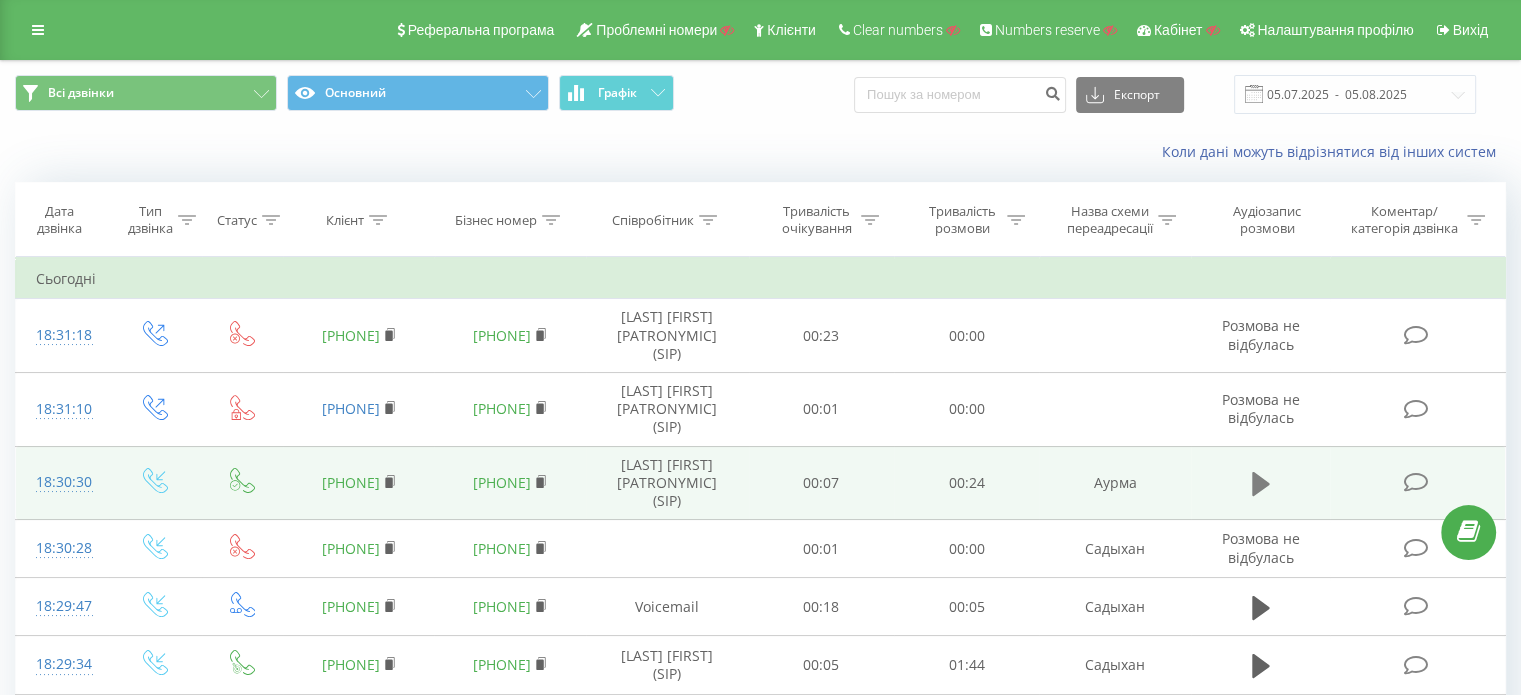 click at bounding box center [1261, 484] 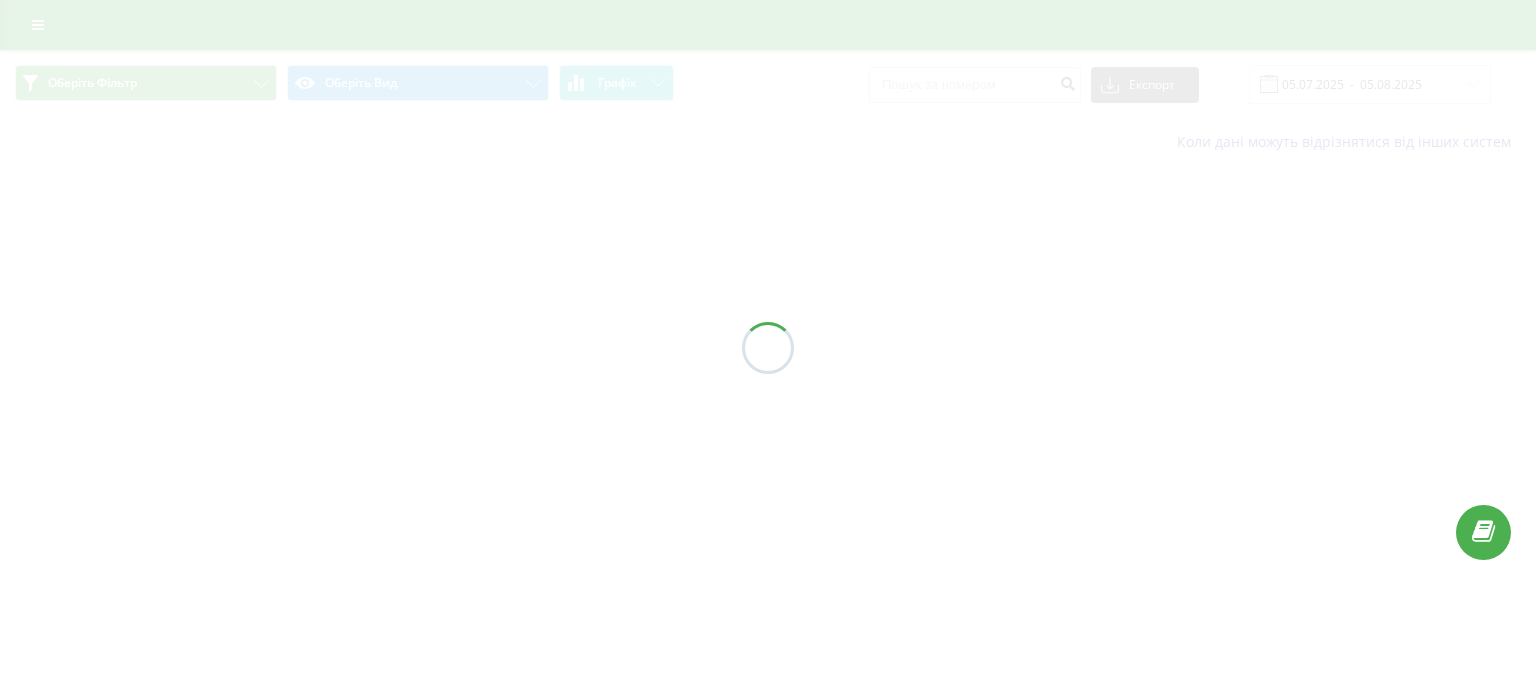 scroll, scrollTop: 0, scrollLeft: 0, axis: both 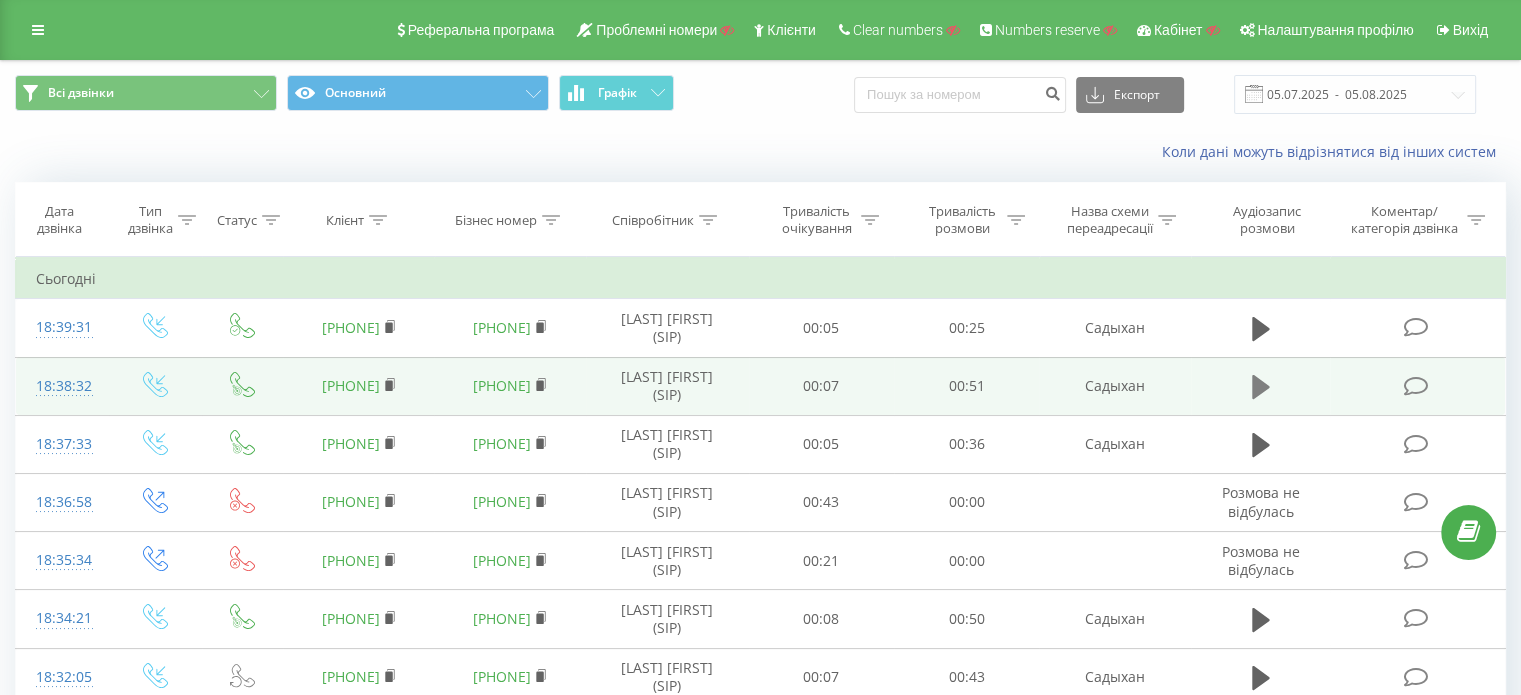 click 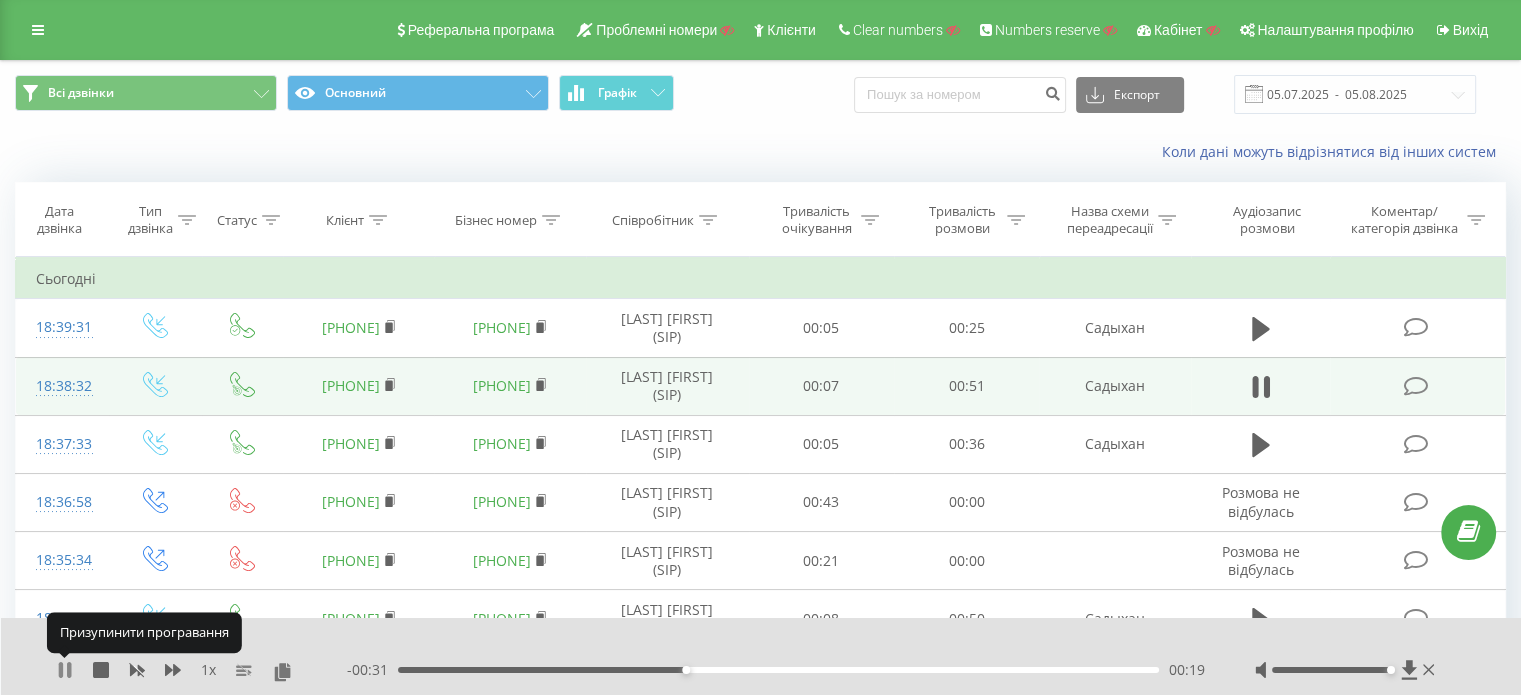 click 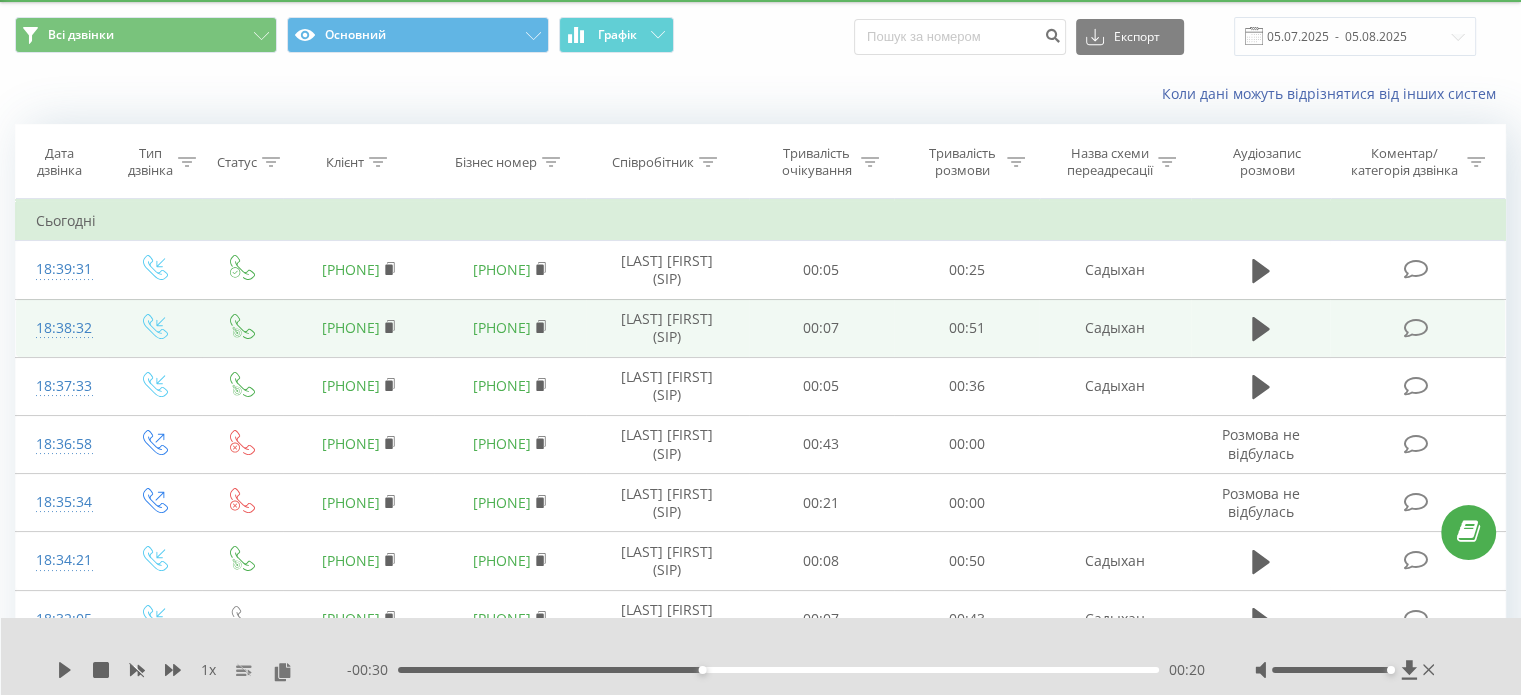 scroll, scrollTop: 0, scrollLeft: 0, axis: both 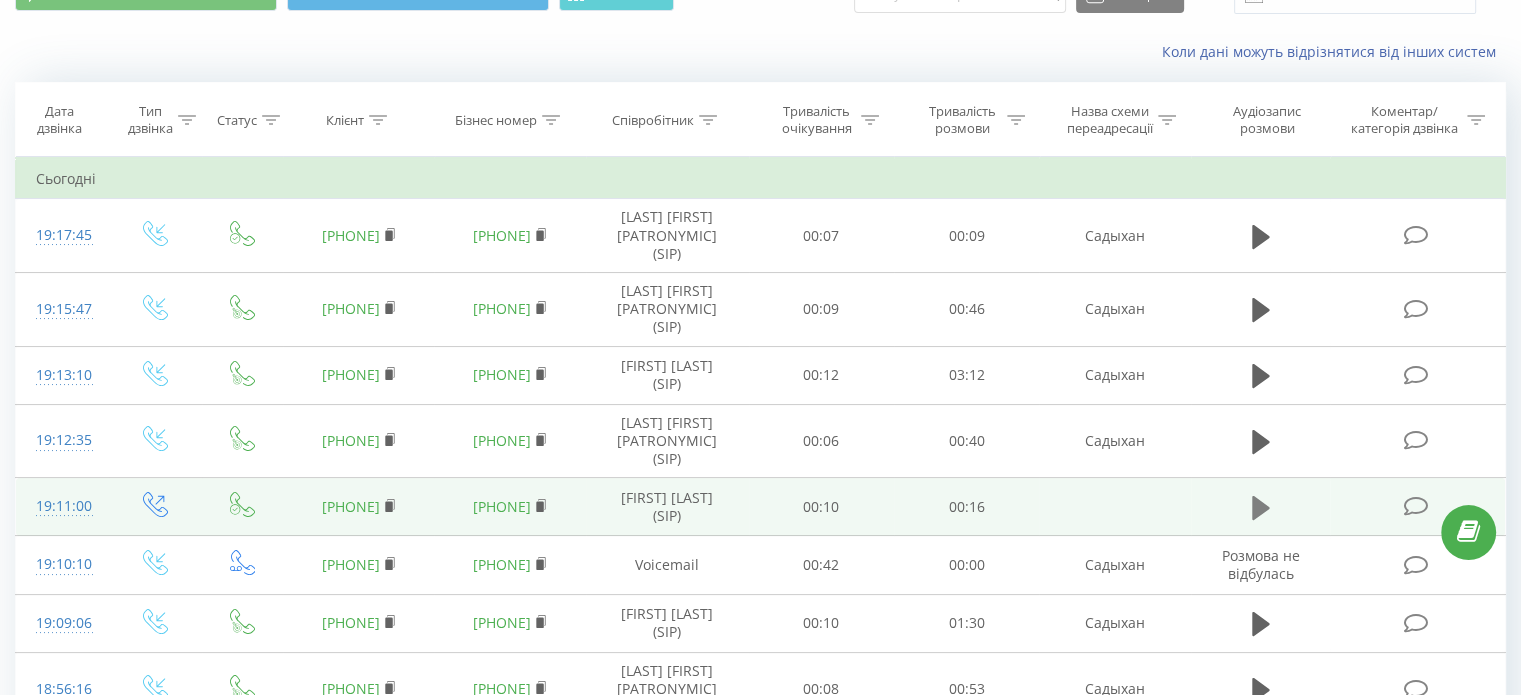 click 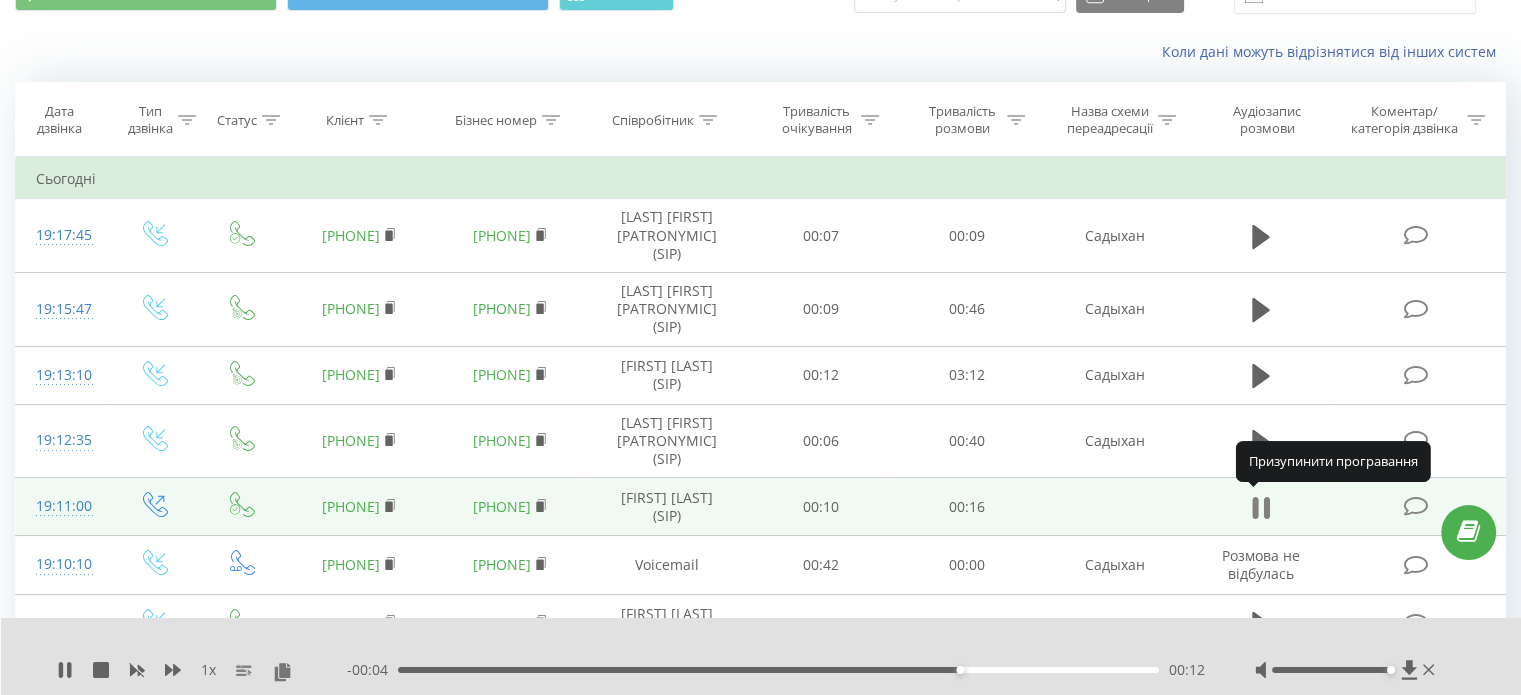 click 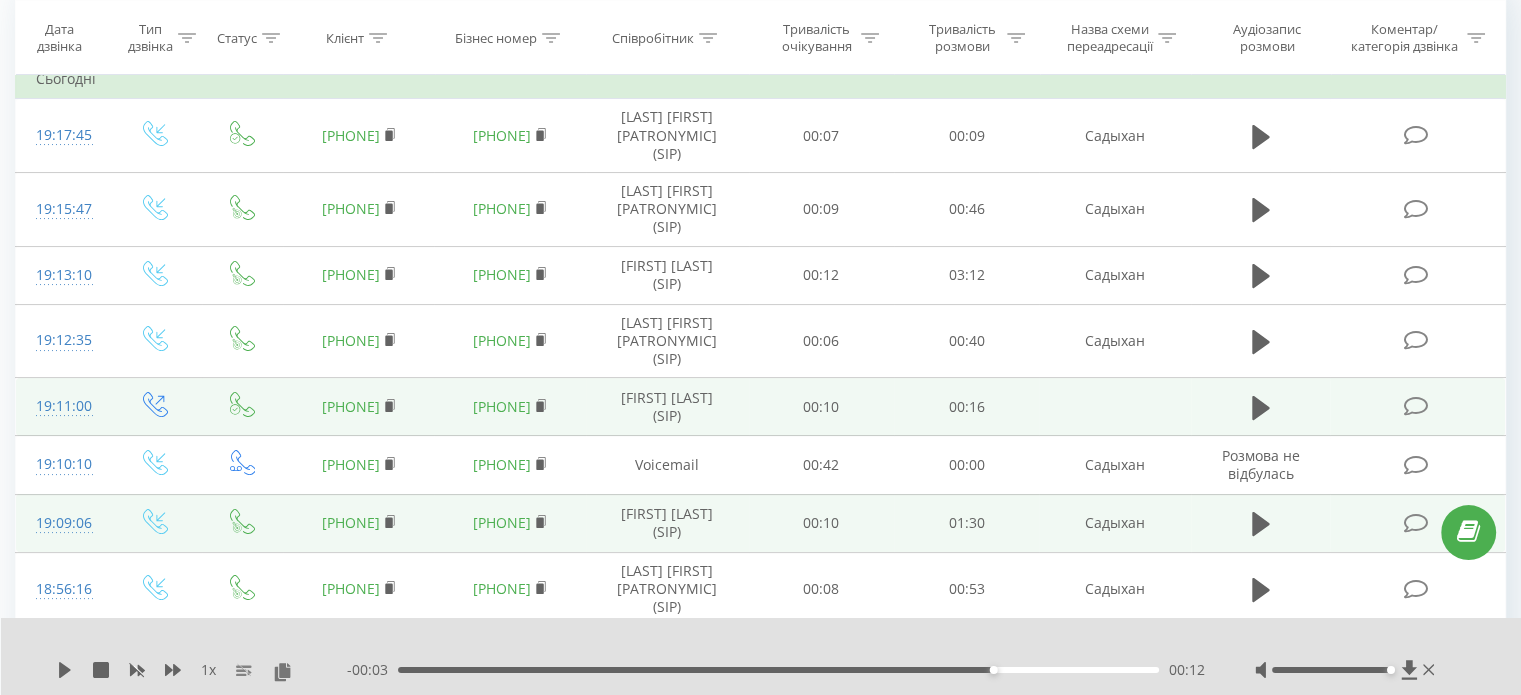 scroll, scrollTop: 0, scrollLeft: 0, axis: both 